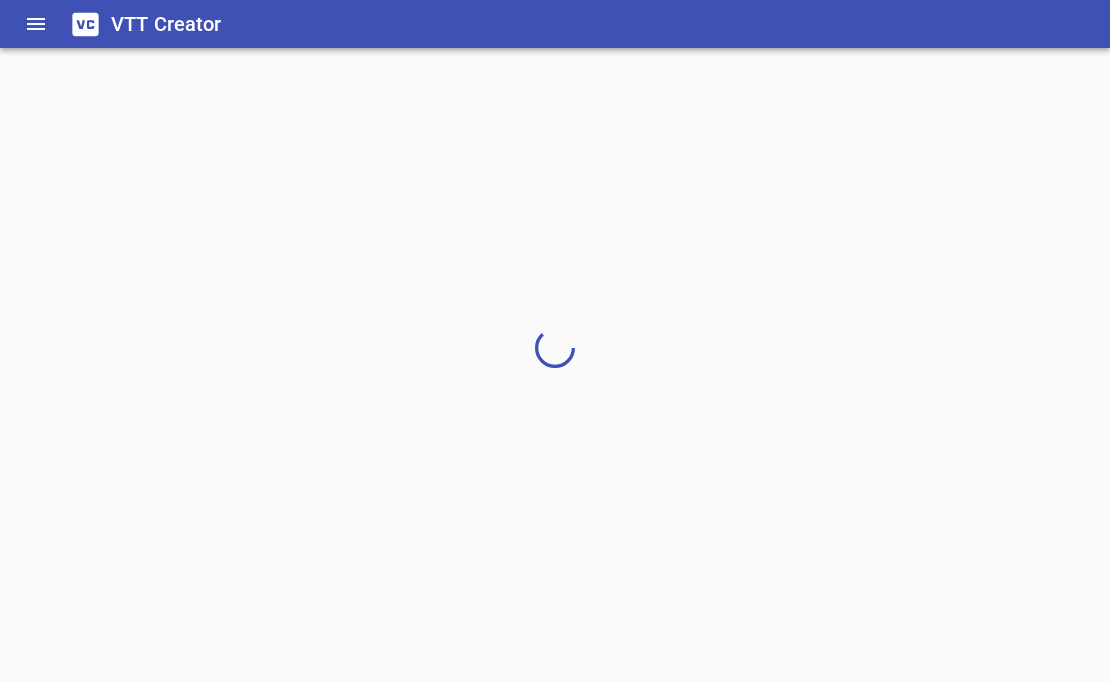 scroll, scrollTop: 0, scrollLeft: 0, axis: both 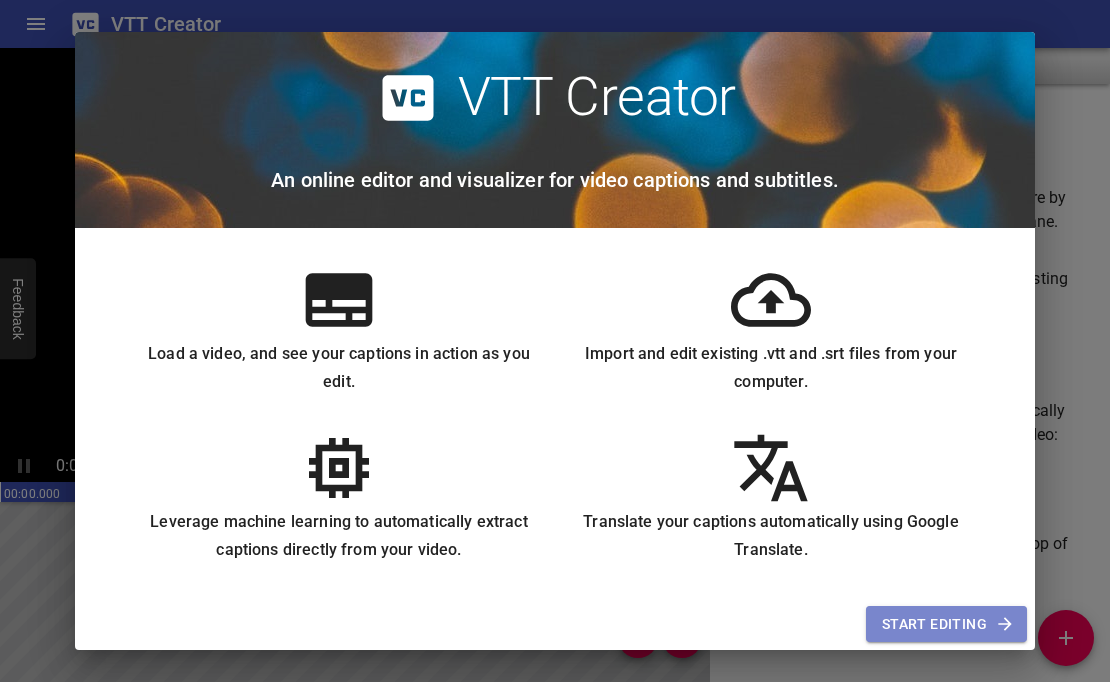 click on "Start Editing" at bounding box center (946, 624) 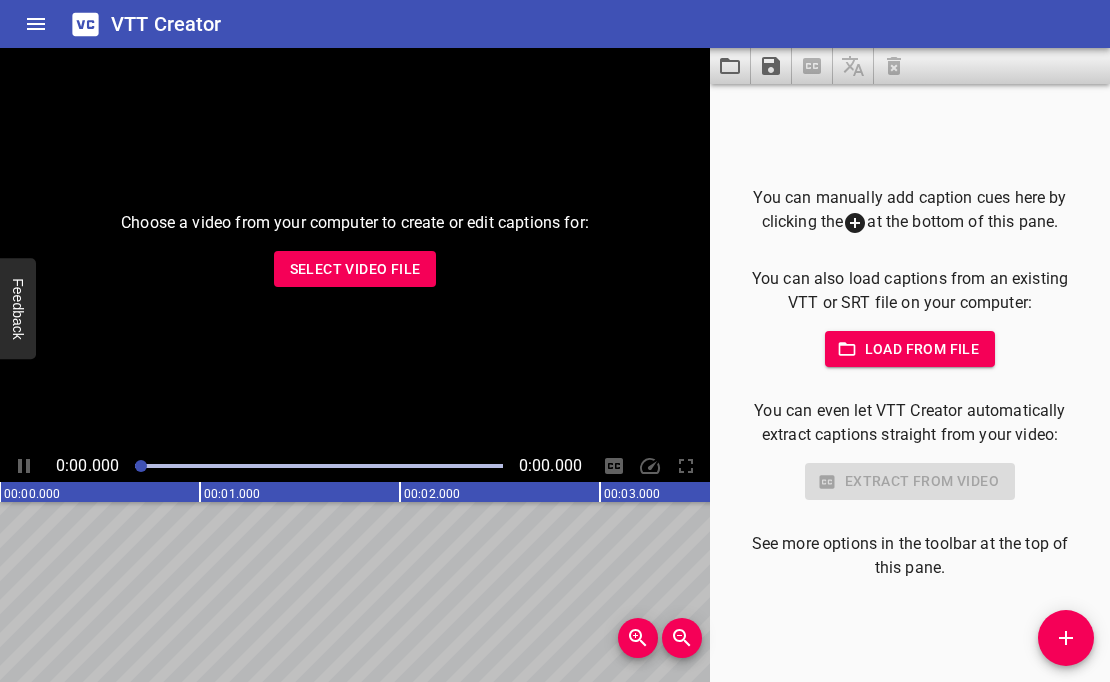 click on "Load from file" at bounding box center (910, 349) 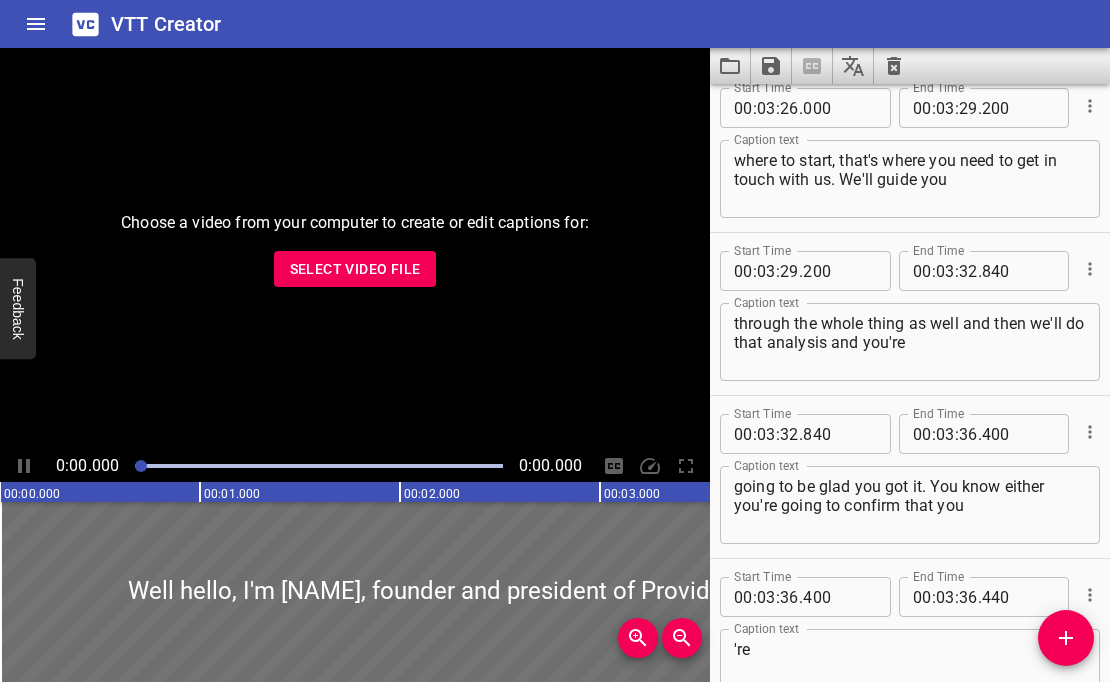 scroll, scrollTop: 11988, scrollLeft: 0, axis: vertical 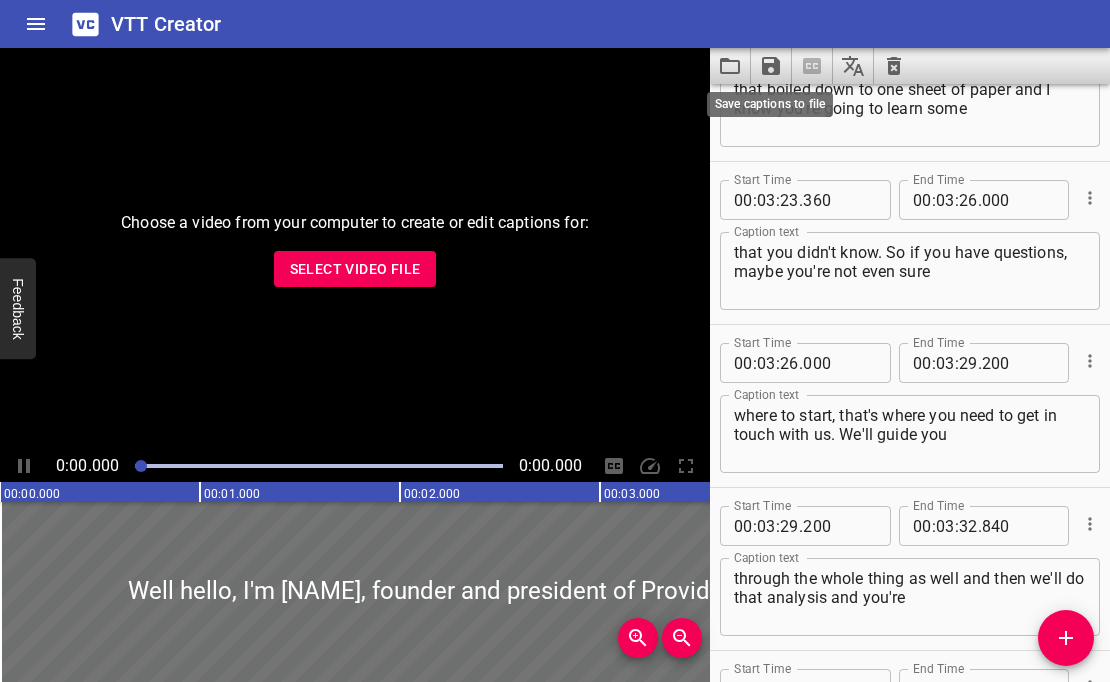 click 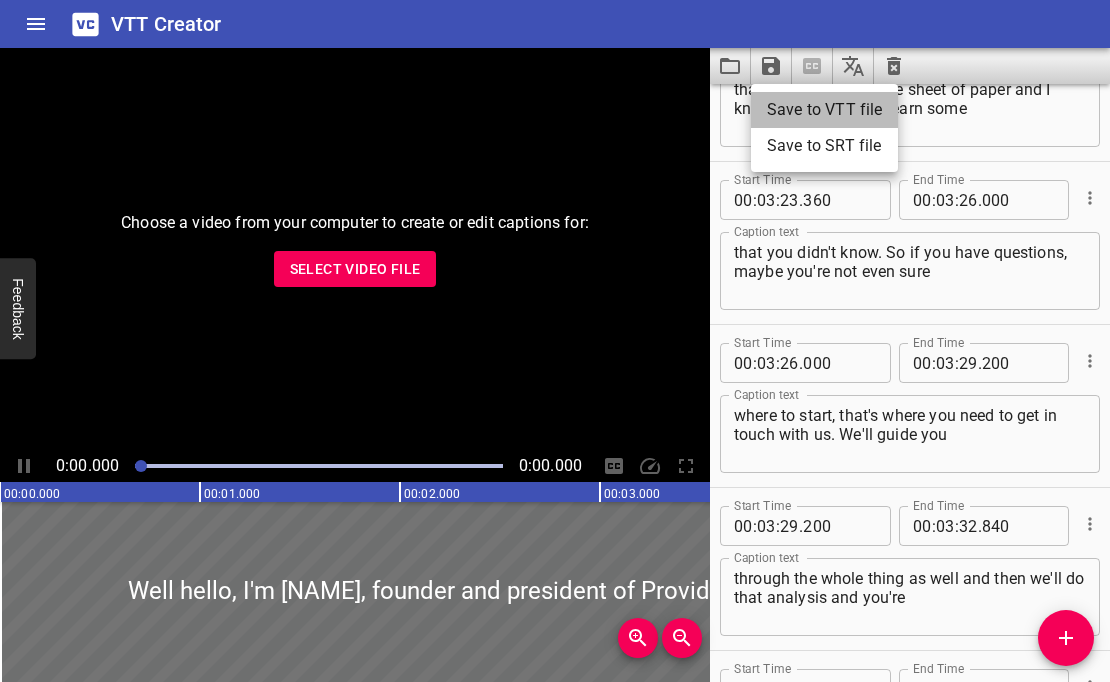 click on "Save to VTT file" at bounding box center (824, 110) 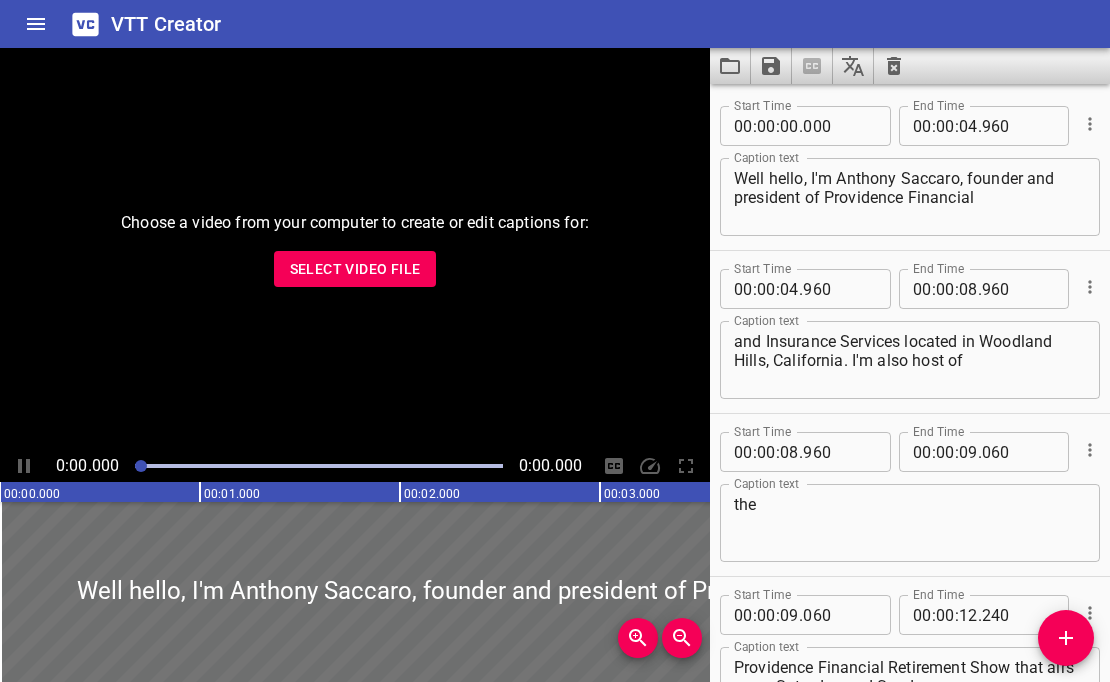scroll, scrollTop: 0, scrollLeft: 0, axis: both 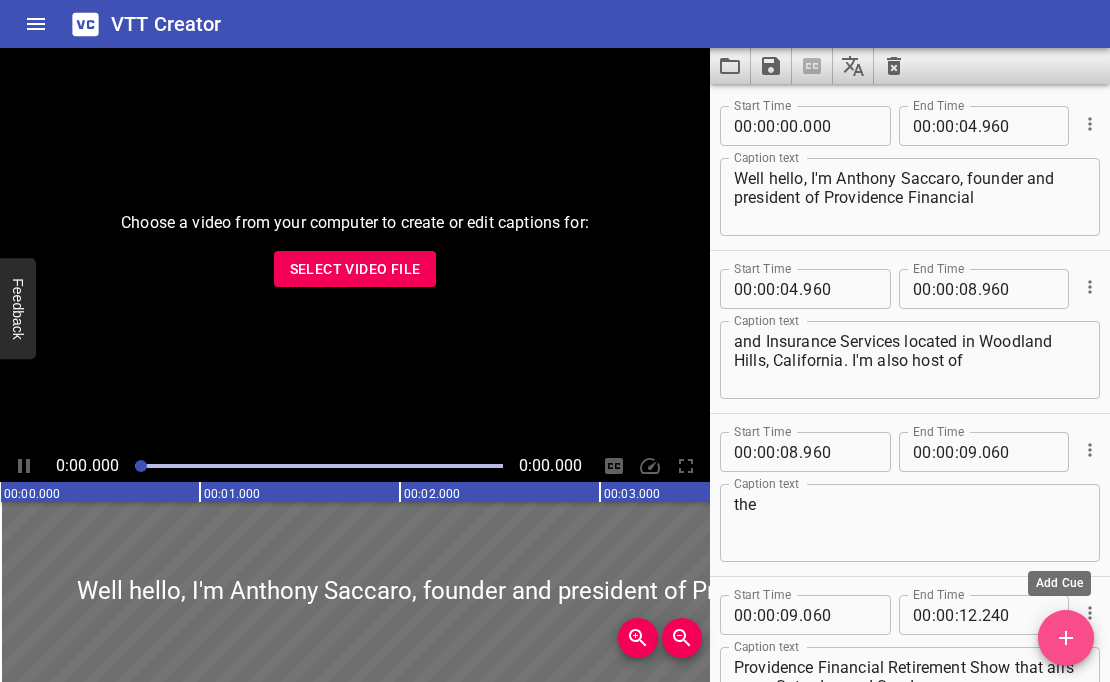 click 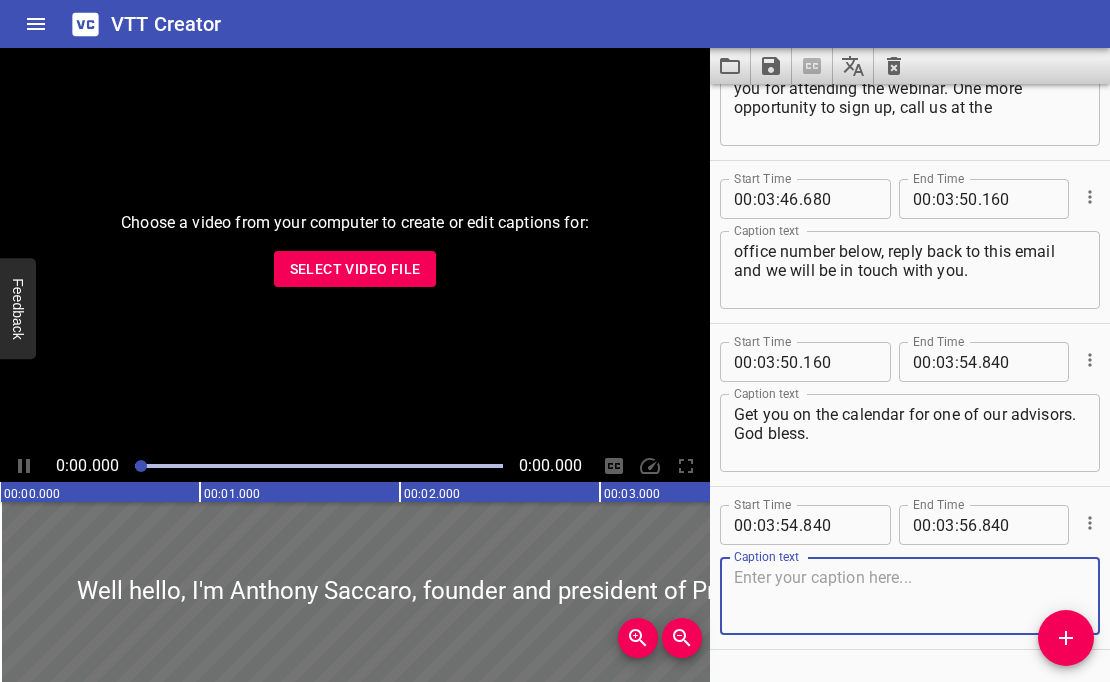 scroll, scrollTop: 13351, scrollLeft: 0, axis: vertical 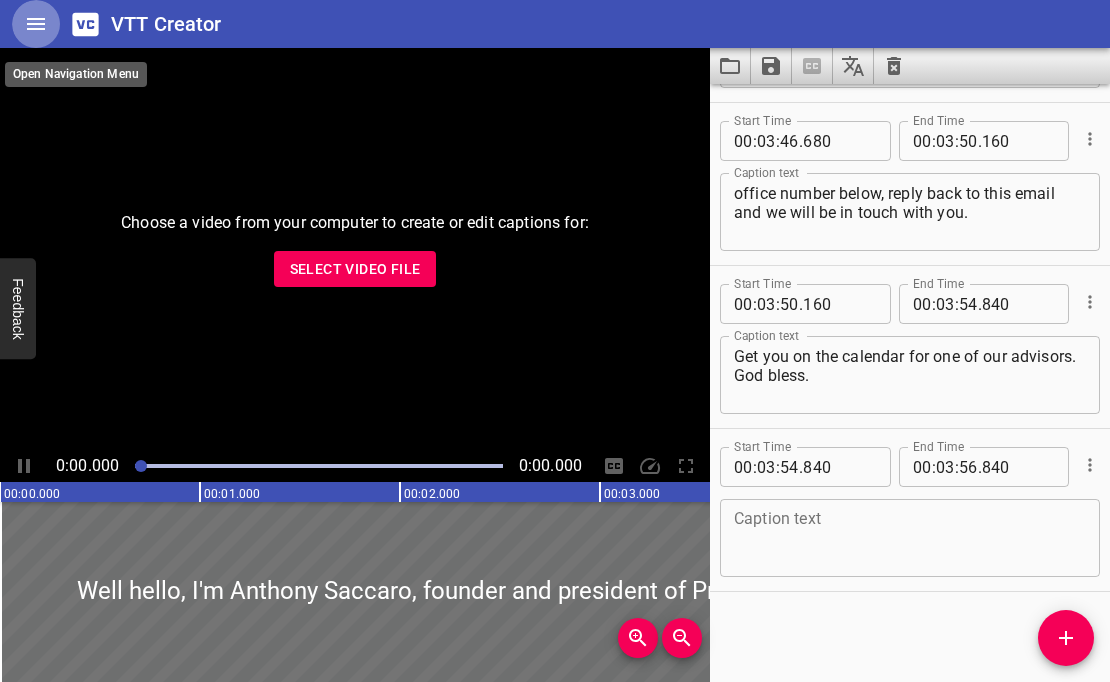 click 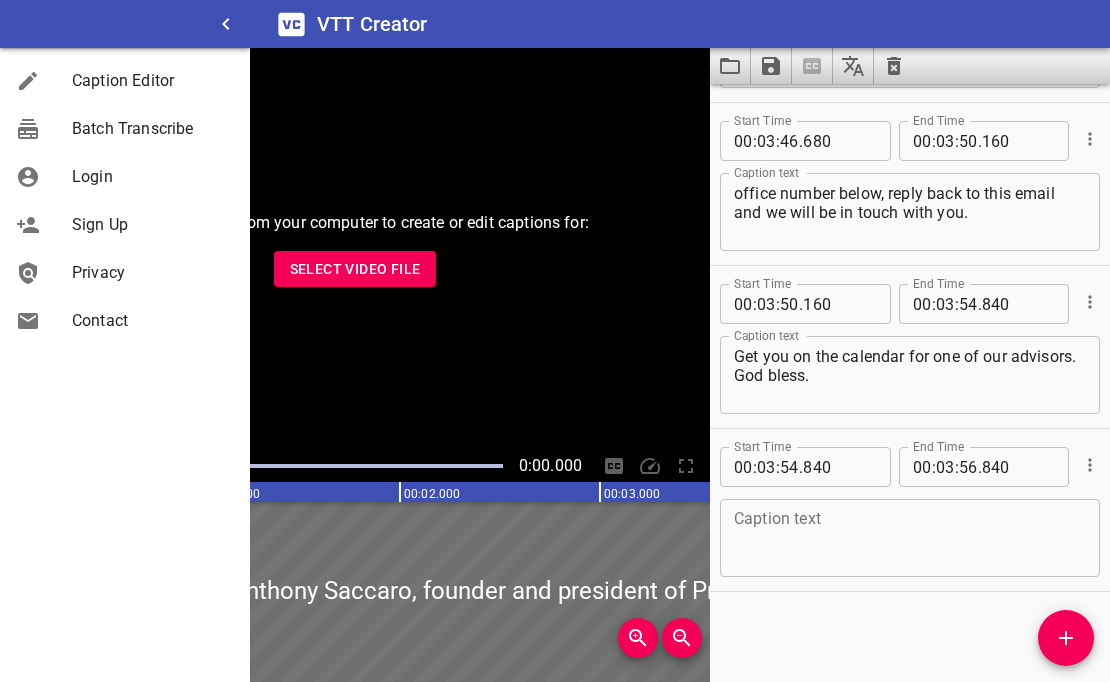 click at bounding box center (125, 24) 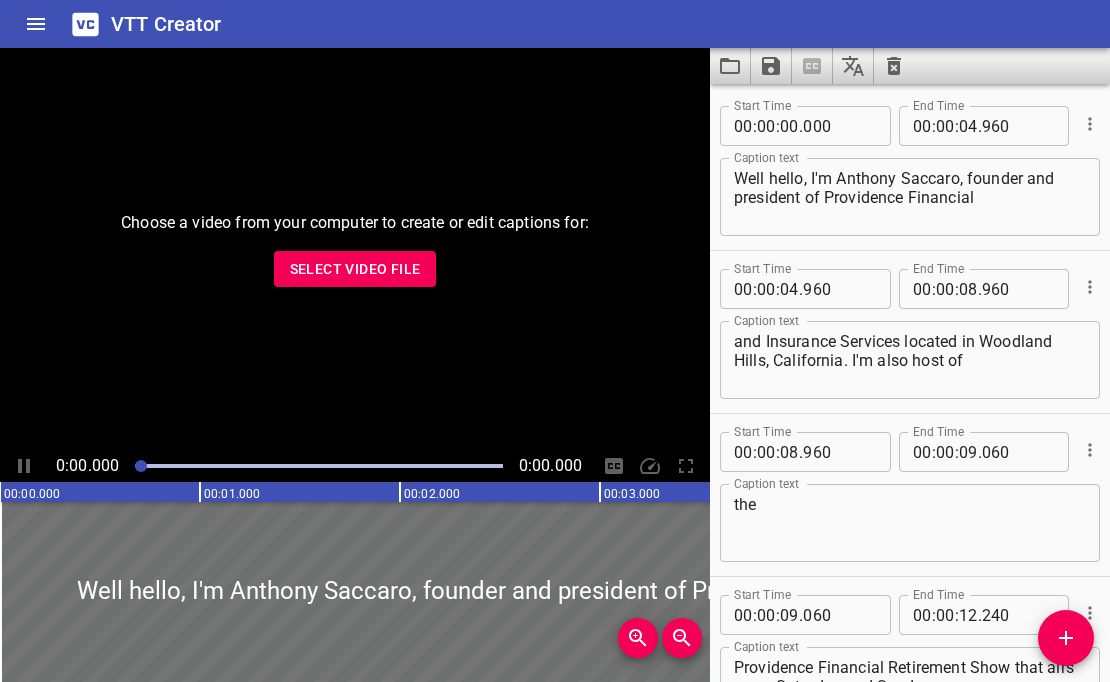 scroll, scrollTop: 0, scrollLeft: 0, axis: both 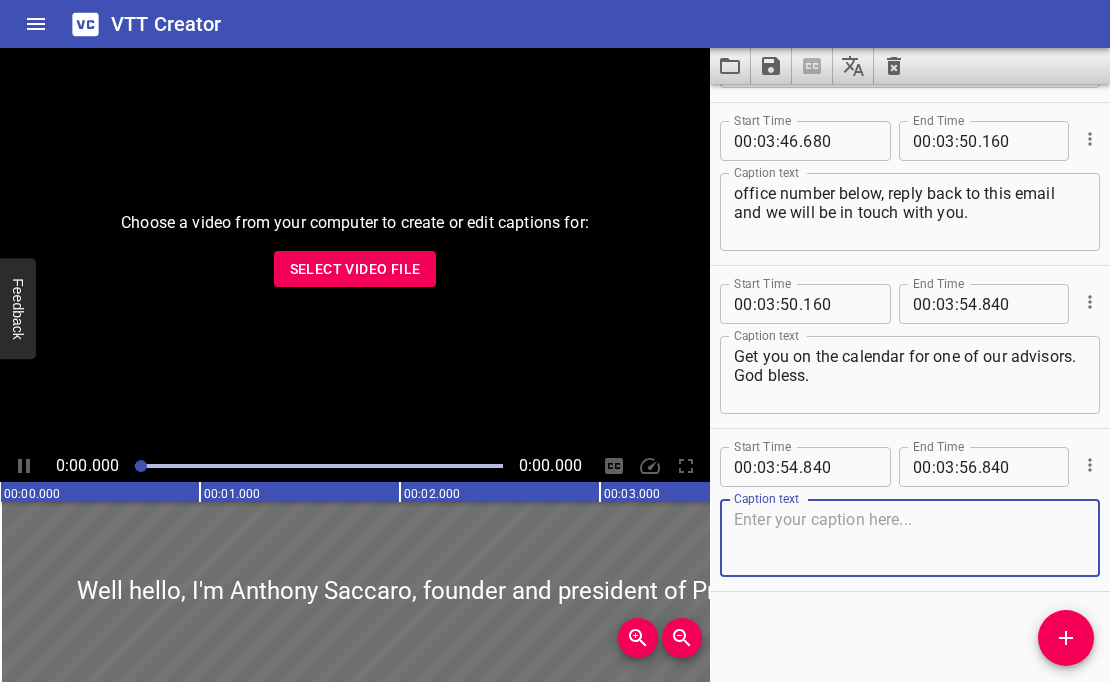 click on "Select Video File" at bounding box center (355, 269) 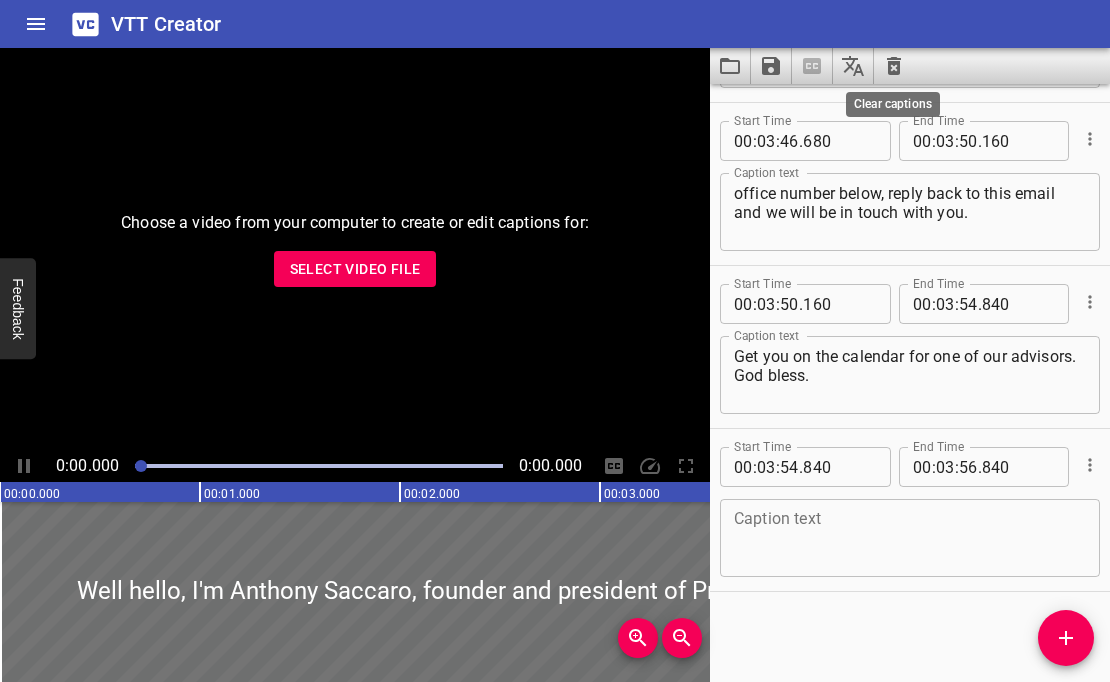 click 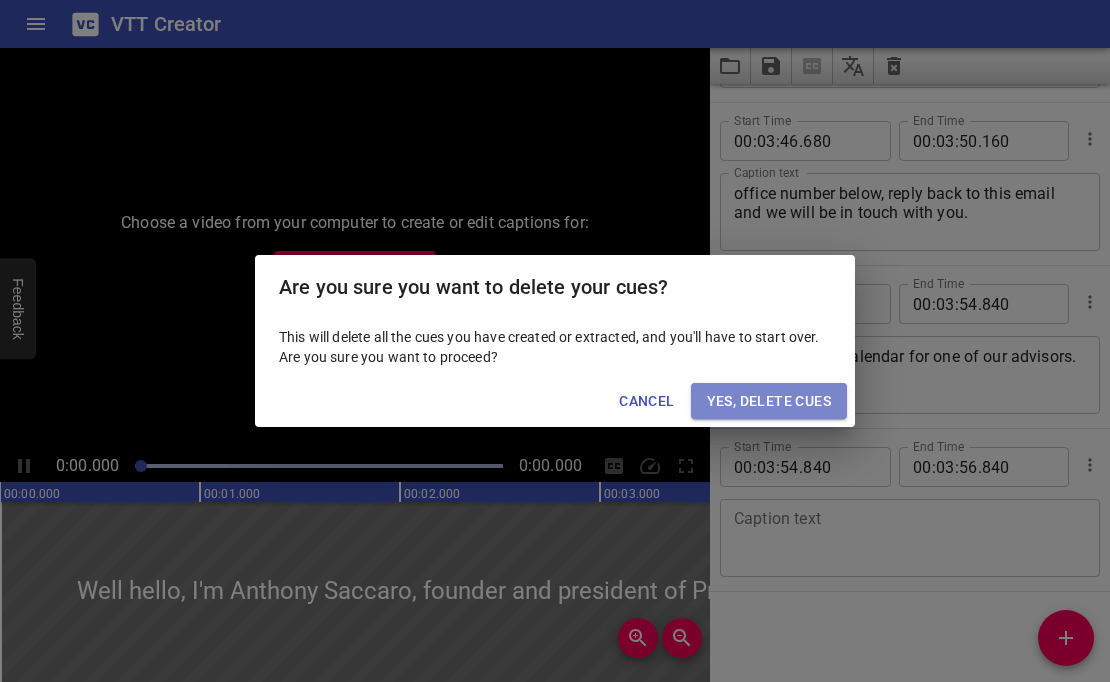 click on "Yes, Delete Cues" at bounding box center [769, 401] 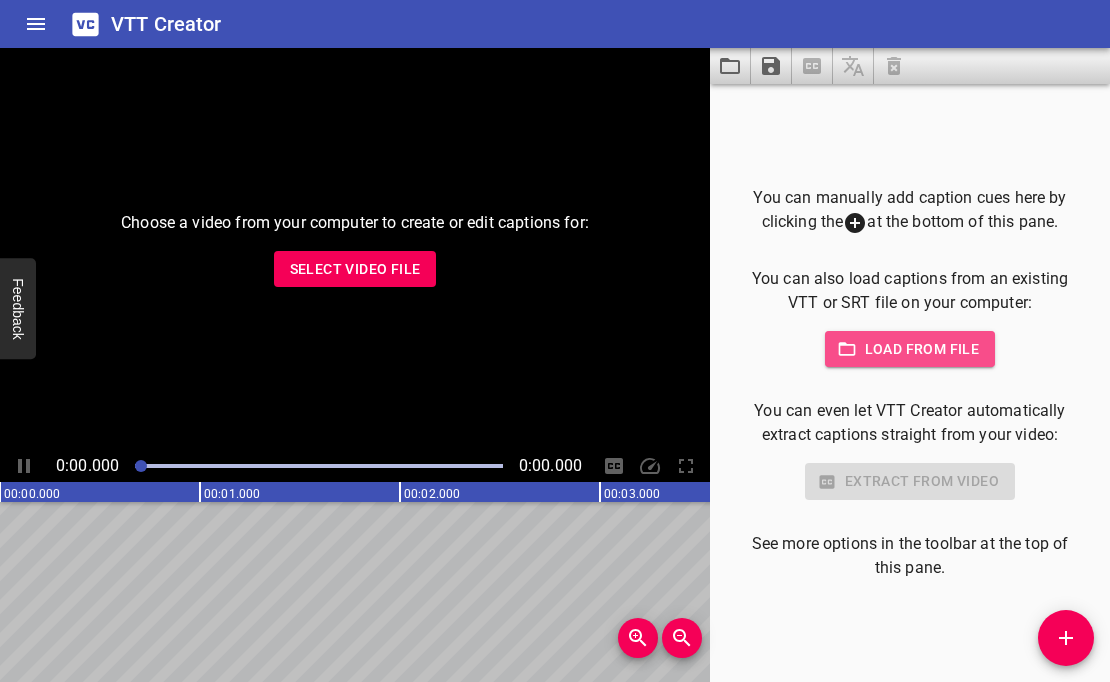 click on "Load from file" at bounding box center [910, 349] 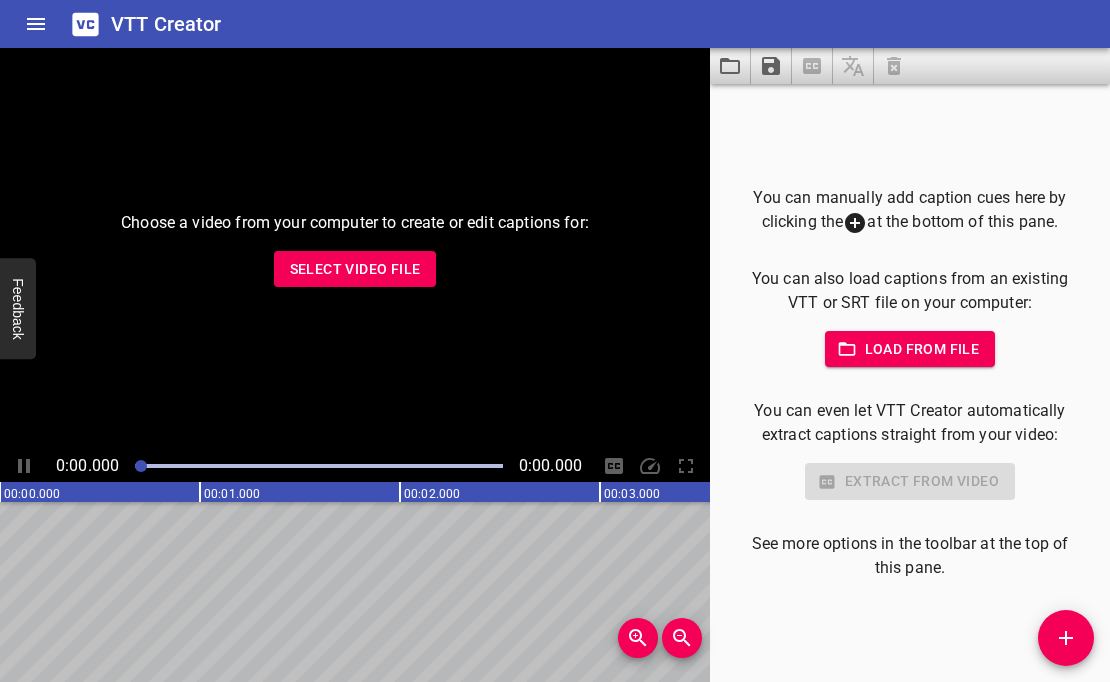 click on "Load from file" at bounding box center (910, 349) 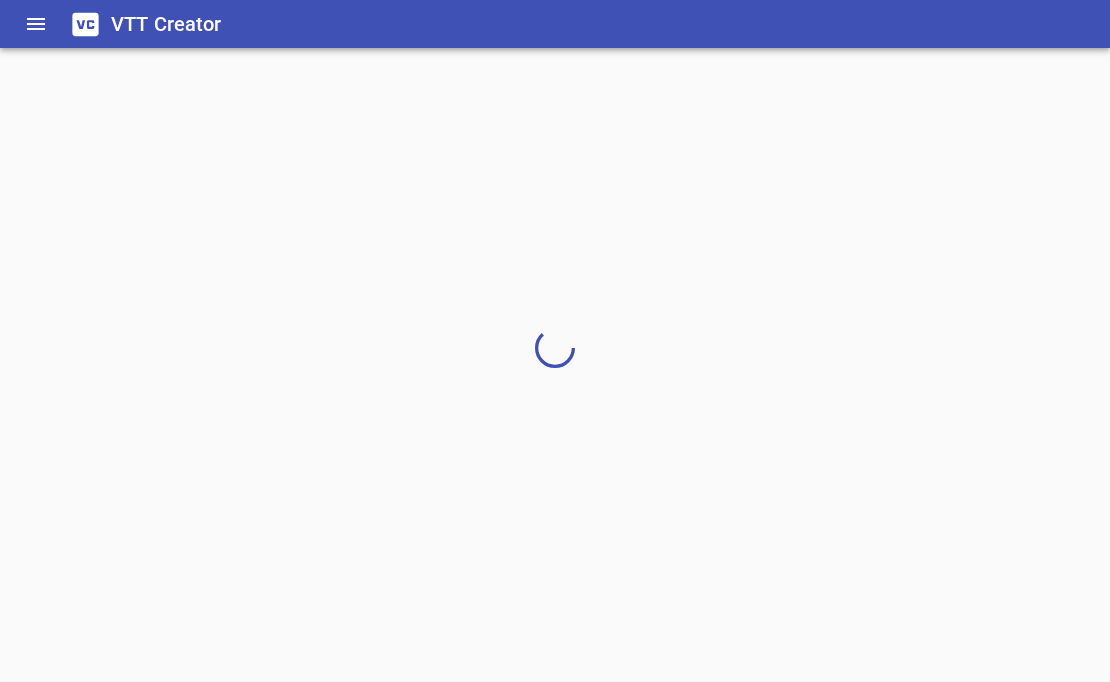 scroll, scrollTop: 0, scrollLeft: 0, axis: both 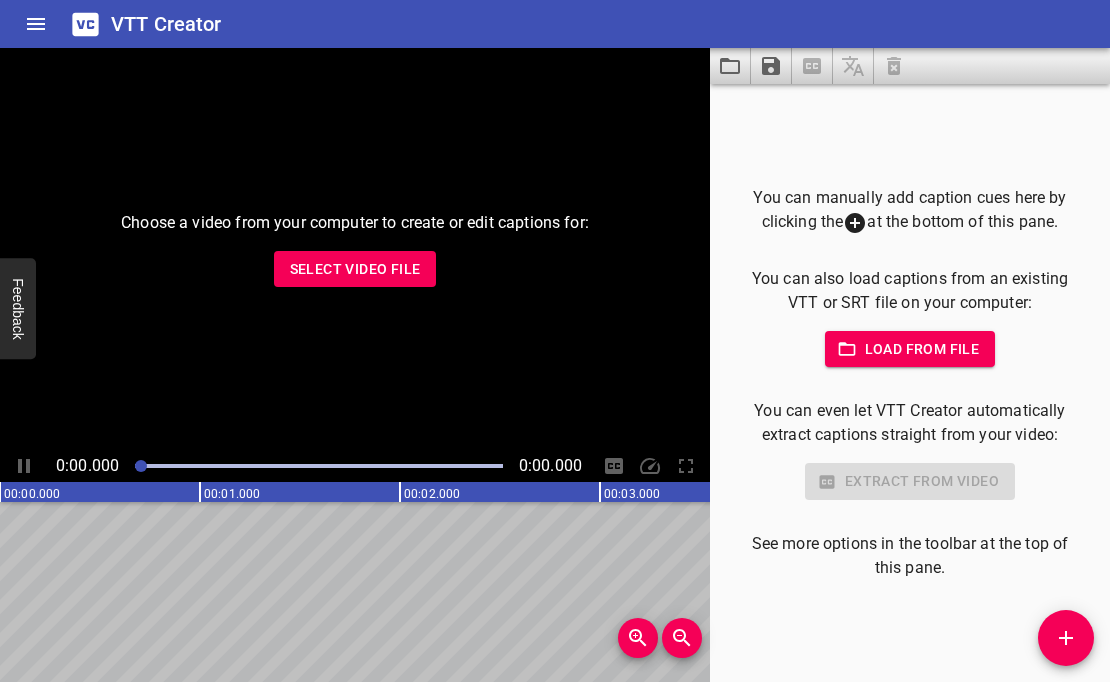 click on "Load from file" at bounding box center [910, 349] 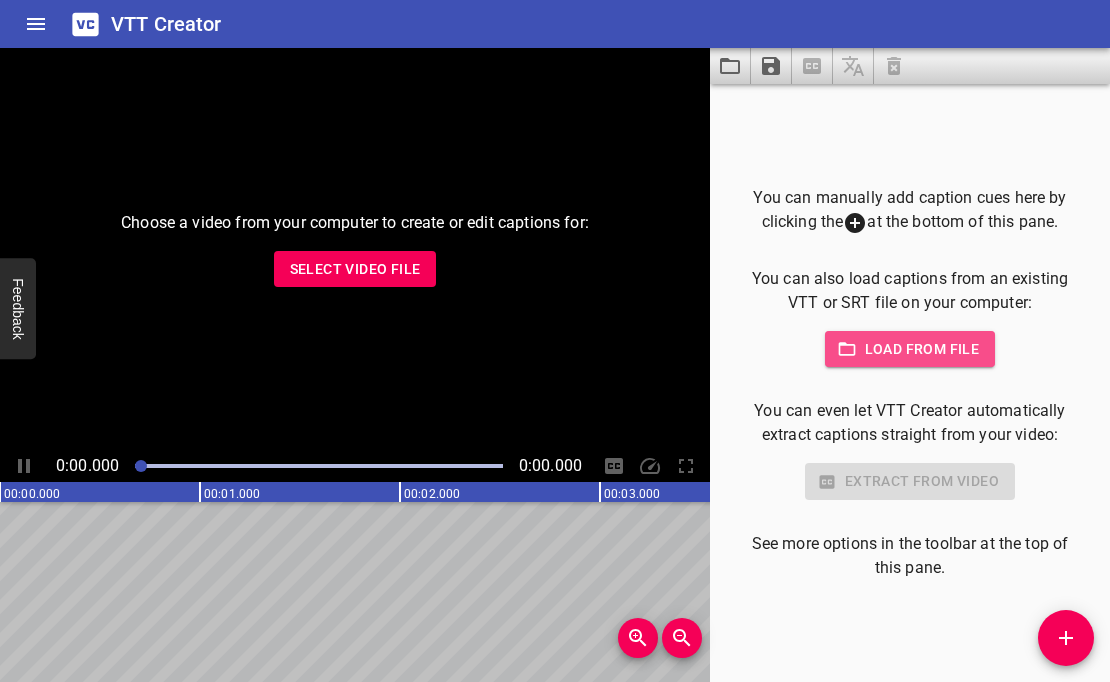 click on "Load from file" at bounding box center [910, 349] 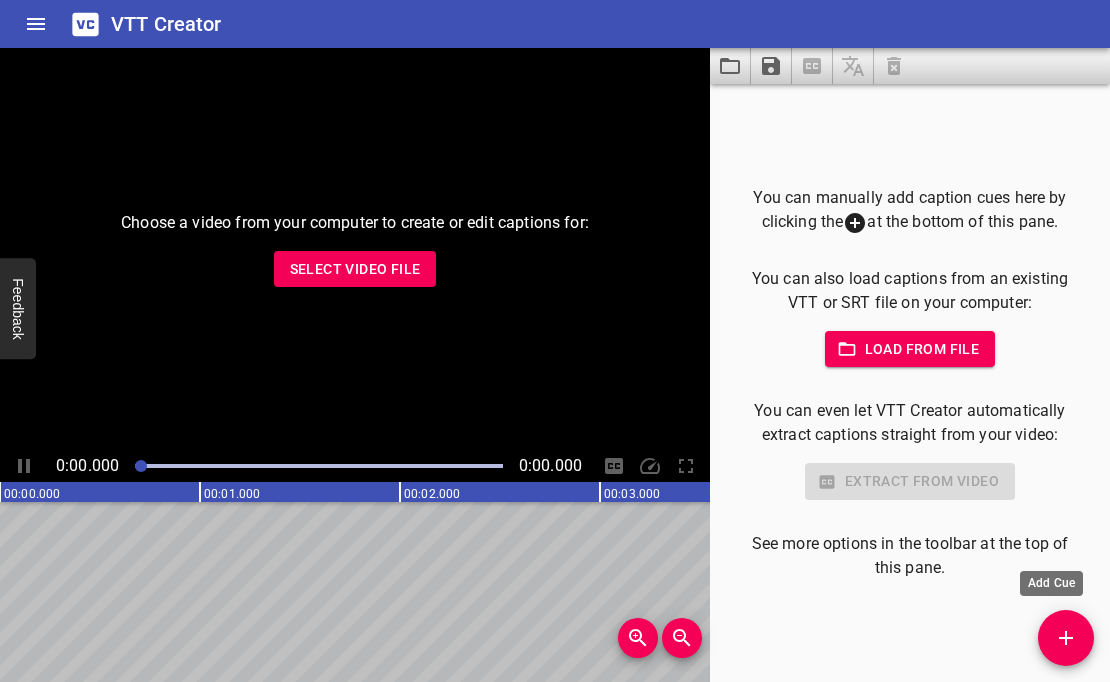 click 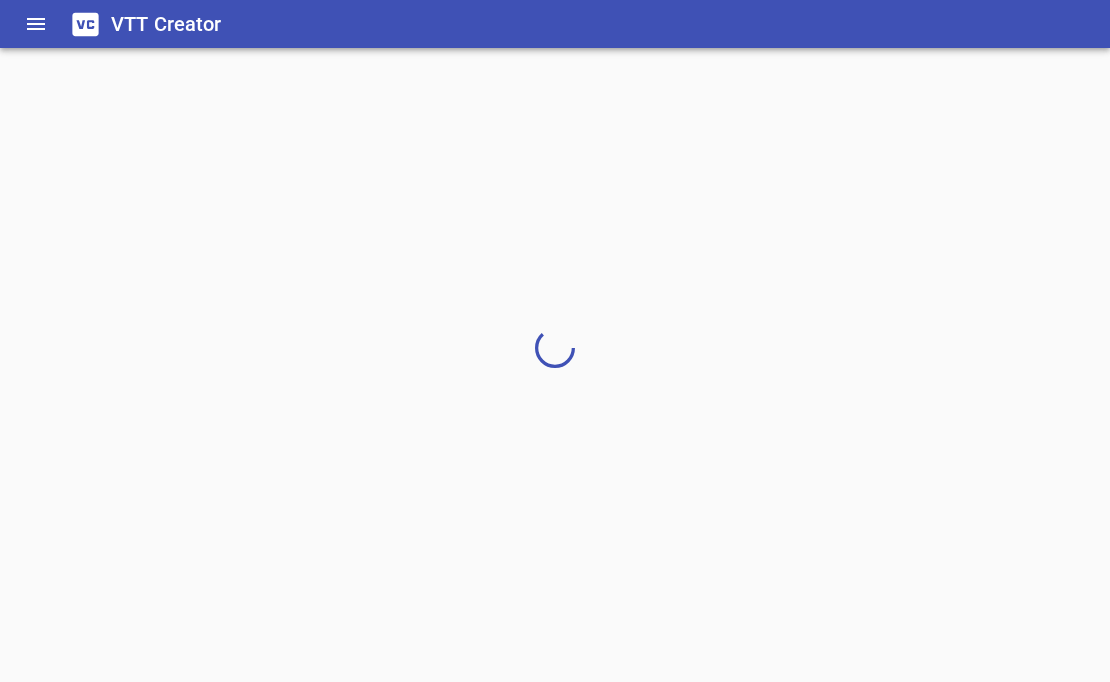 scroll, scrollTop: 0, scrollLeft: 0, axis: both 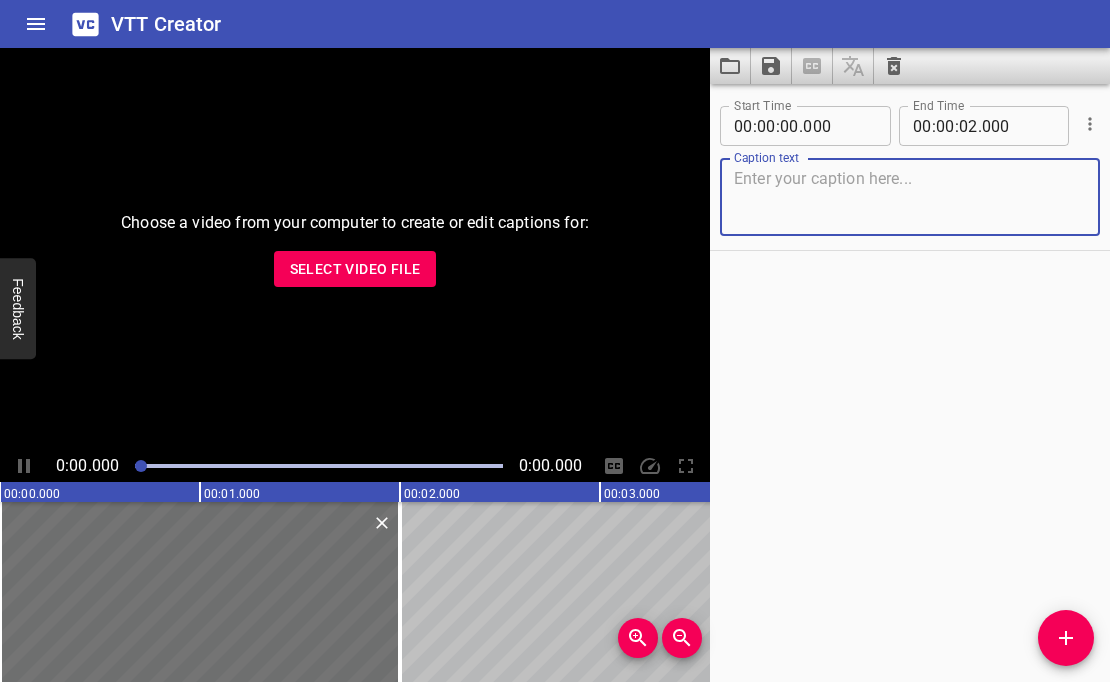 click on "Select Video File" at bounding box center (355, 269) 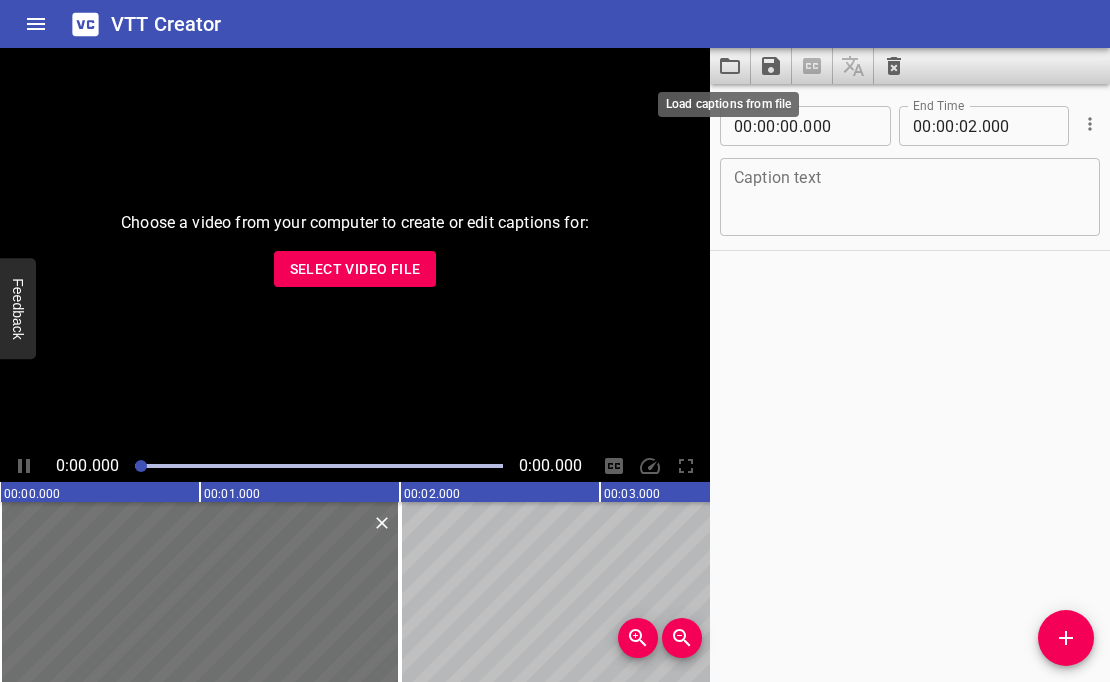 click 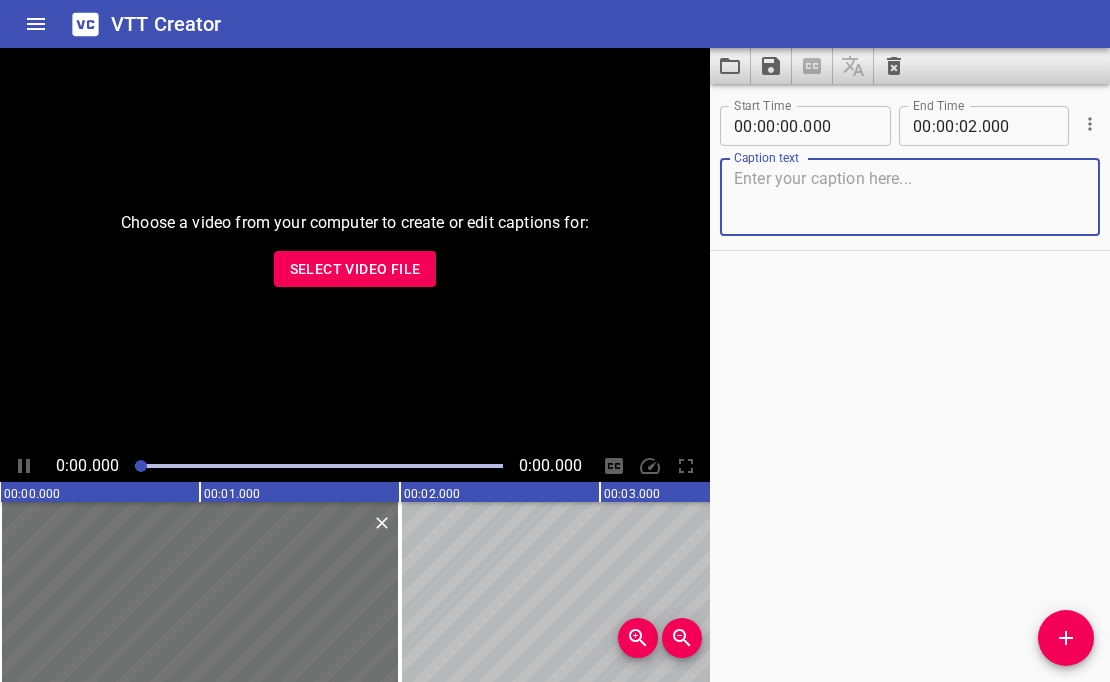 scroll, scrollTop: 0, scrollLeft: 0, axis: both 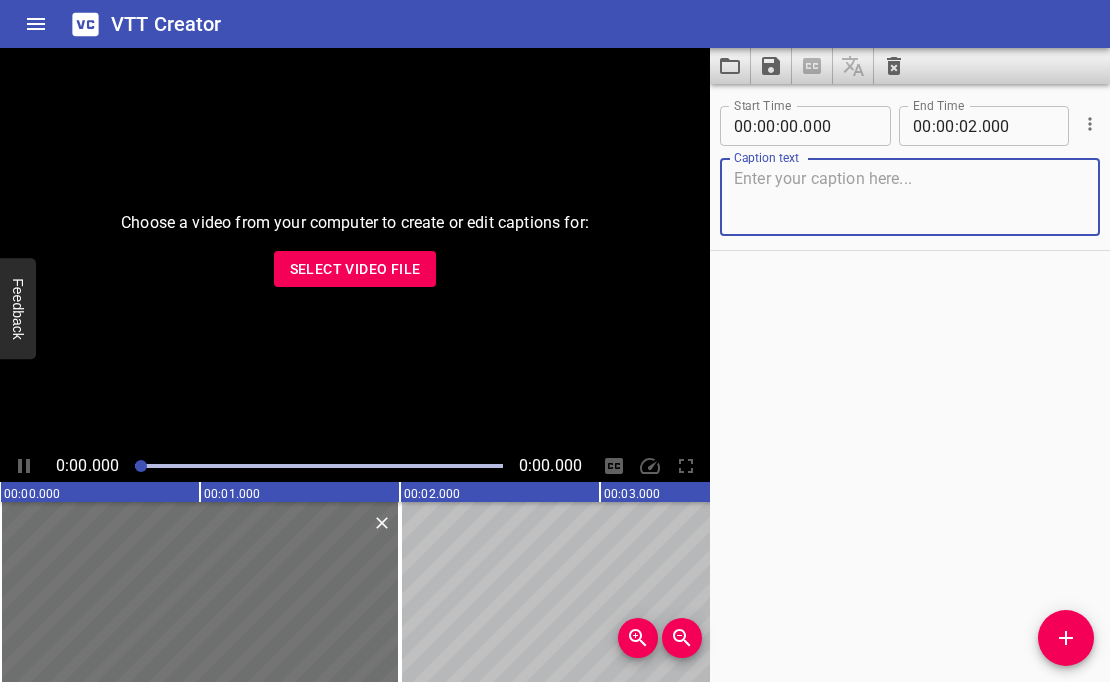click 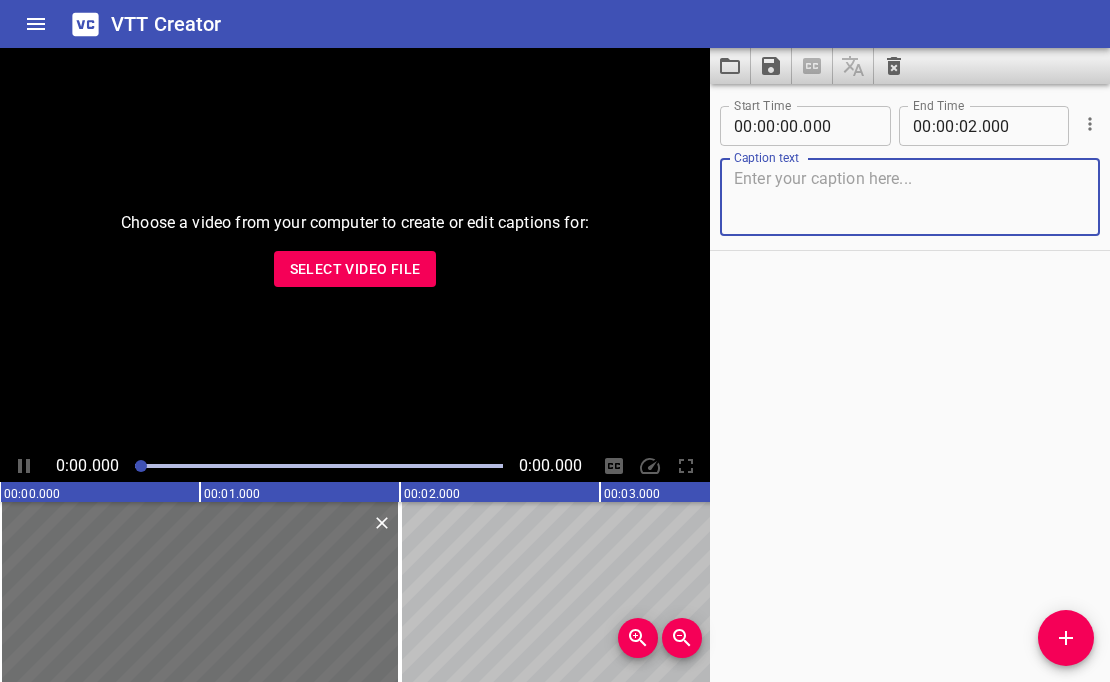 scroll, scrollTop: 0, scrollLeft: 0, axis: both 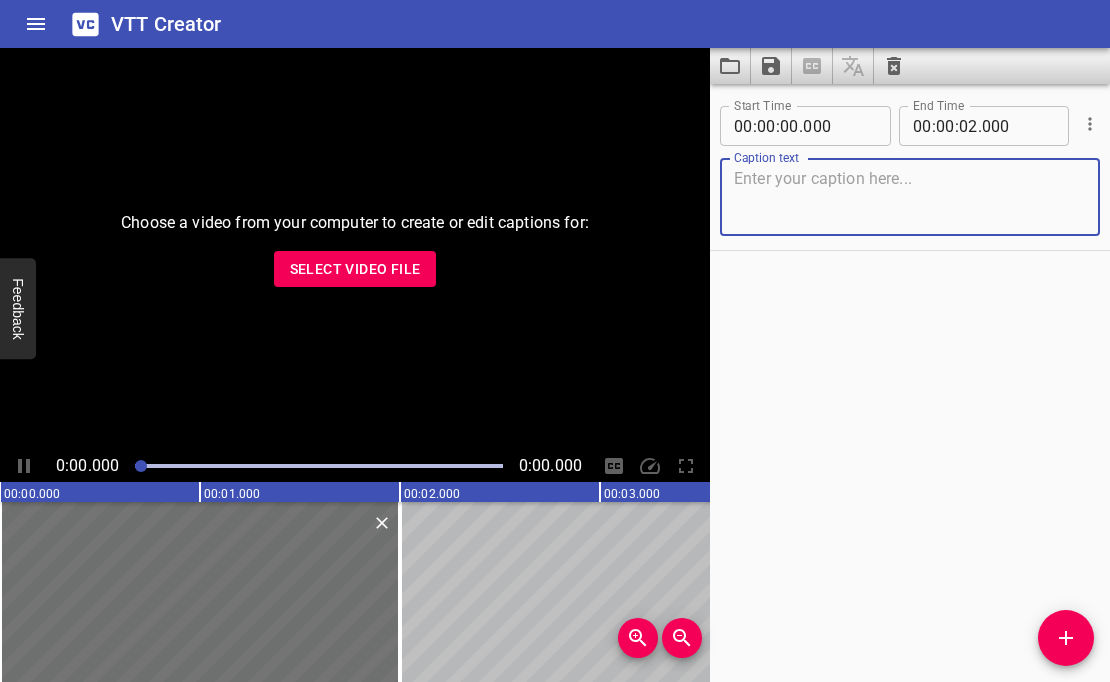 click 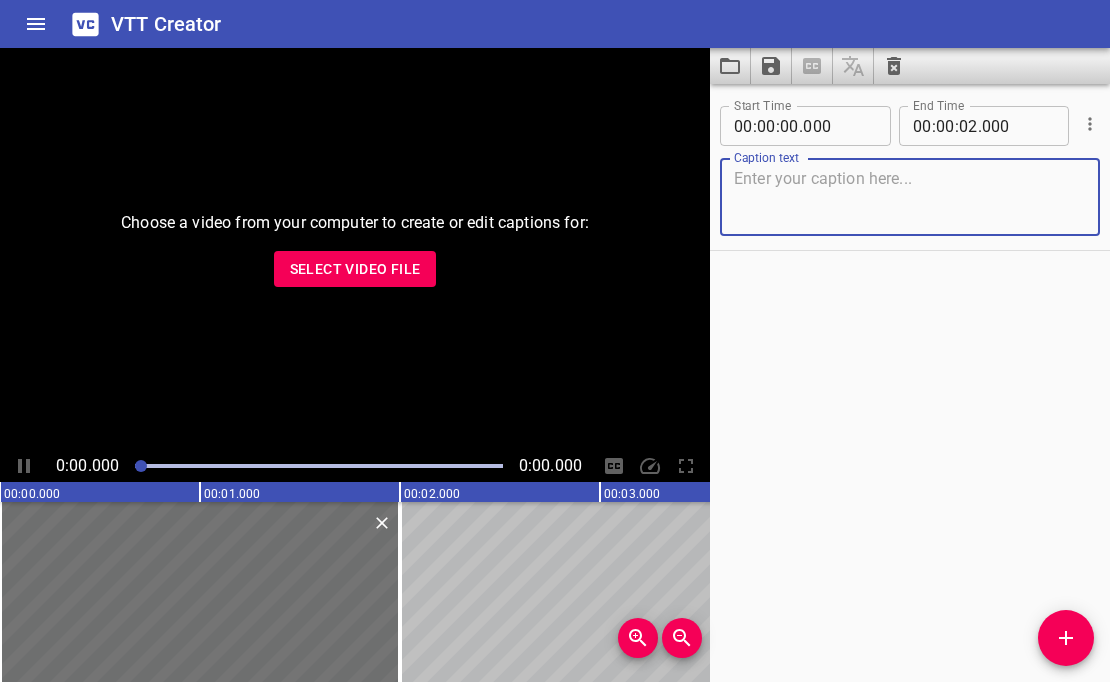 scroll, scrollTop: 0, scrollLeft: 0, axis: both 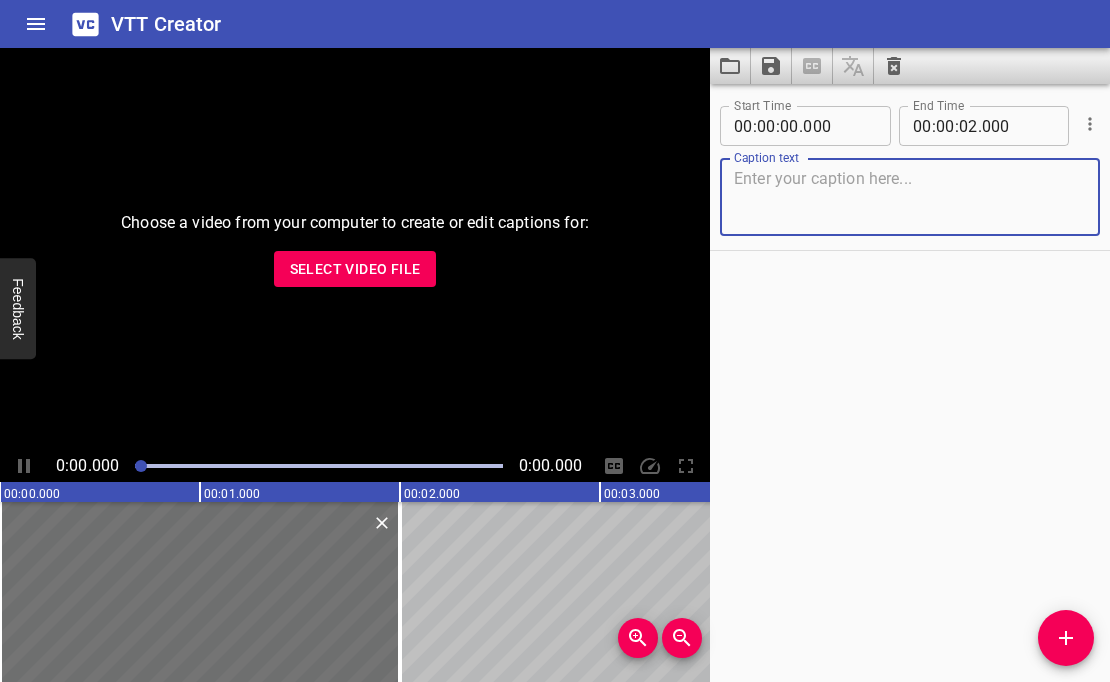 click at bounding box center (730, 66) 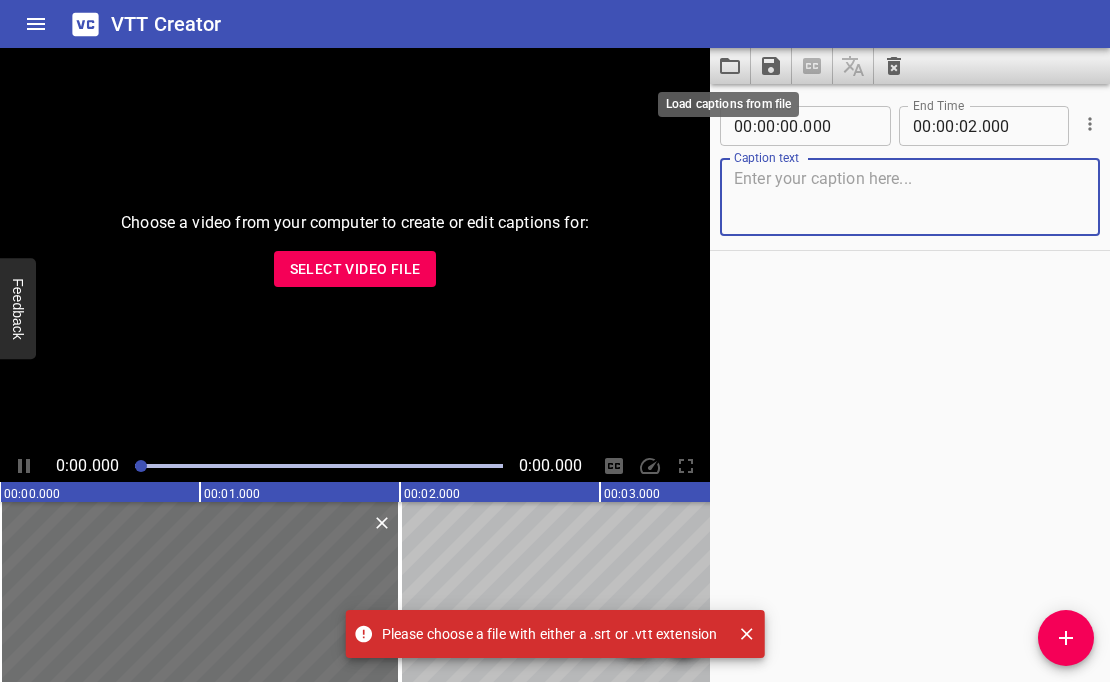 click 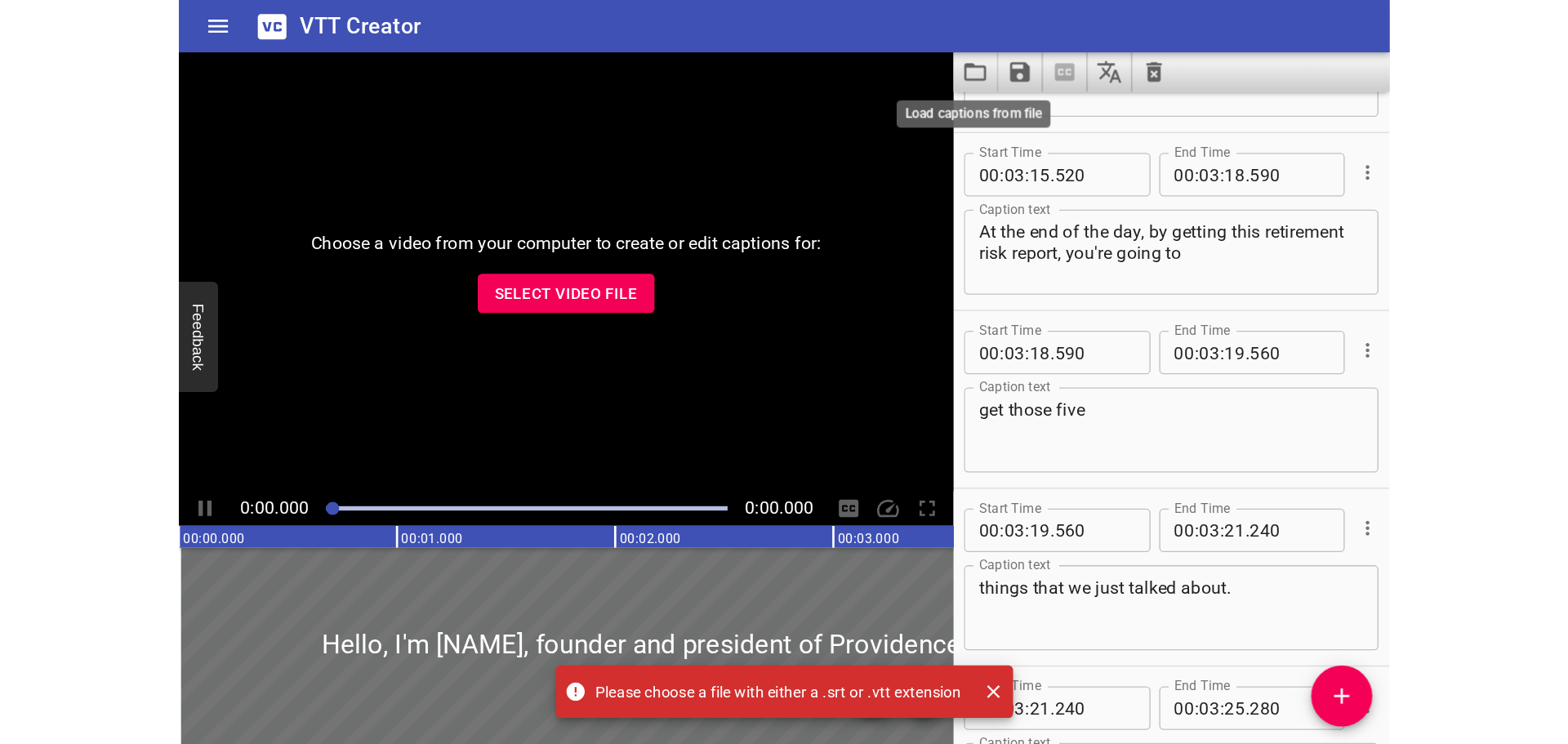 scroll, scrollTop: 12634, scrollLeft: 0, axis: vertical 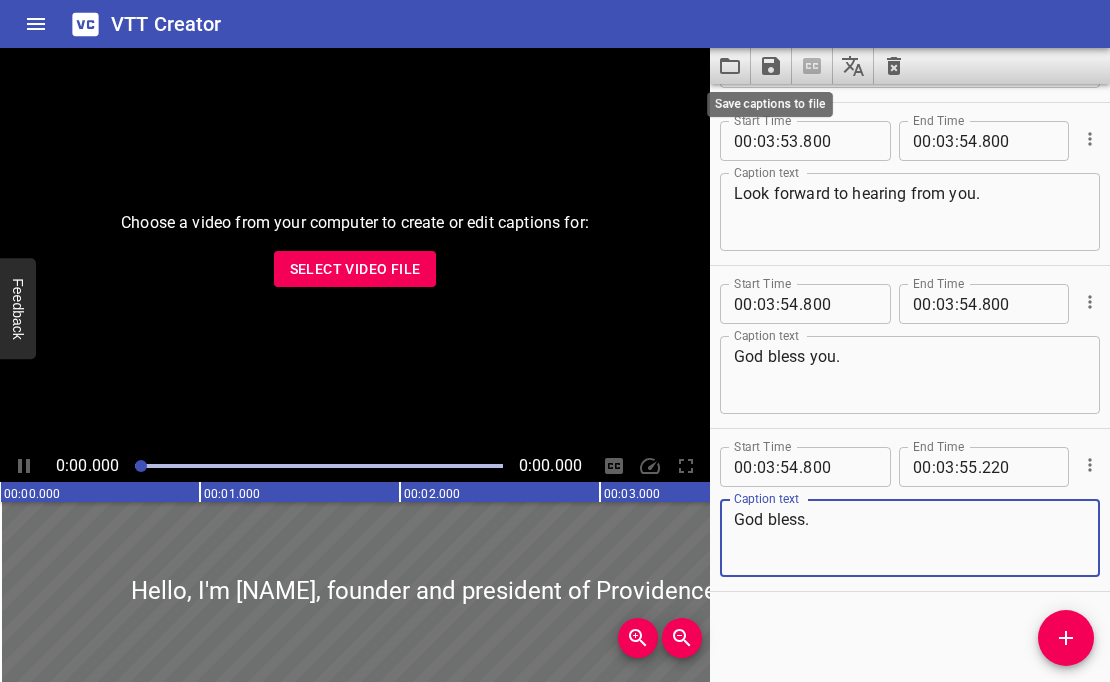 click 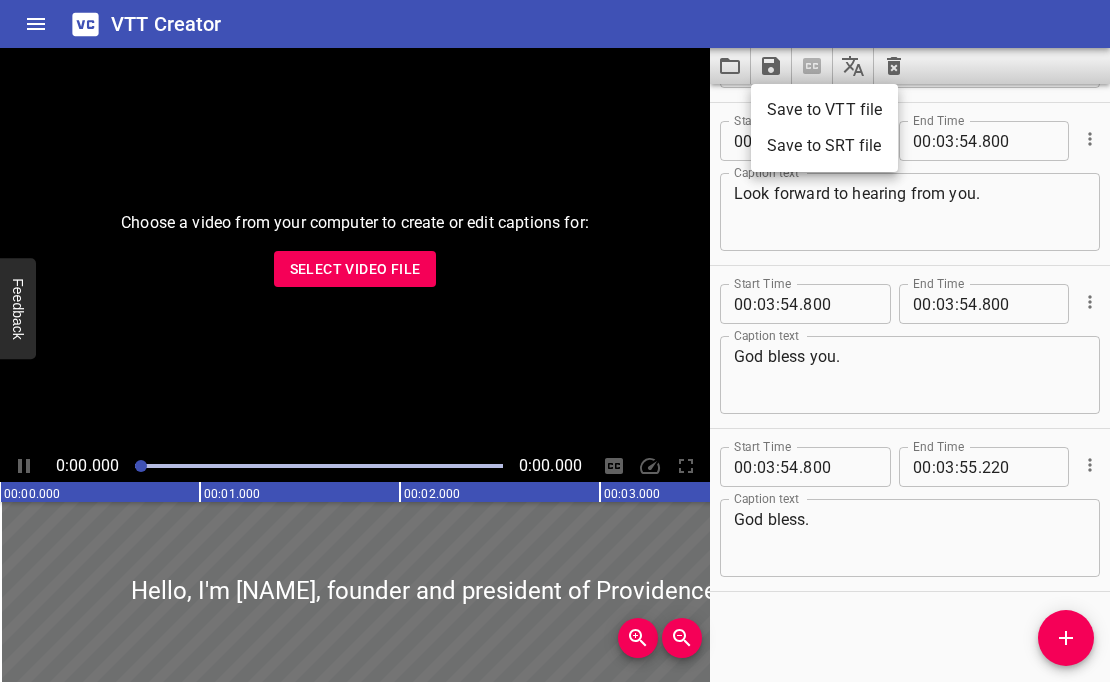 click on "Save to VTT file" at bounding box center [824, 110] 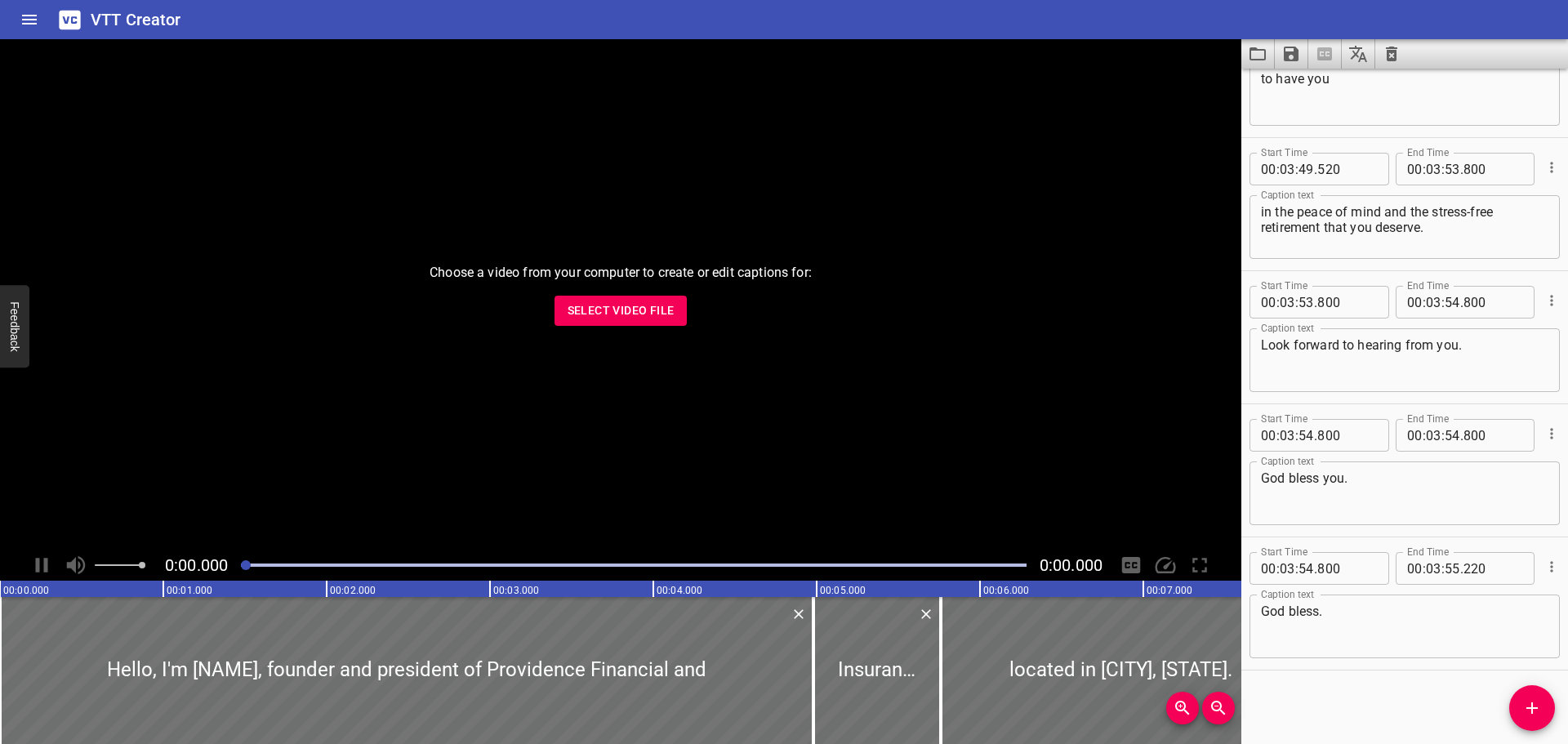 scroll, scrollTop: 12447, scrollLeft: 0, axis: vertical 